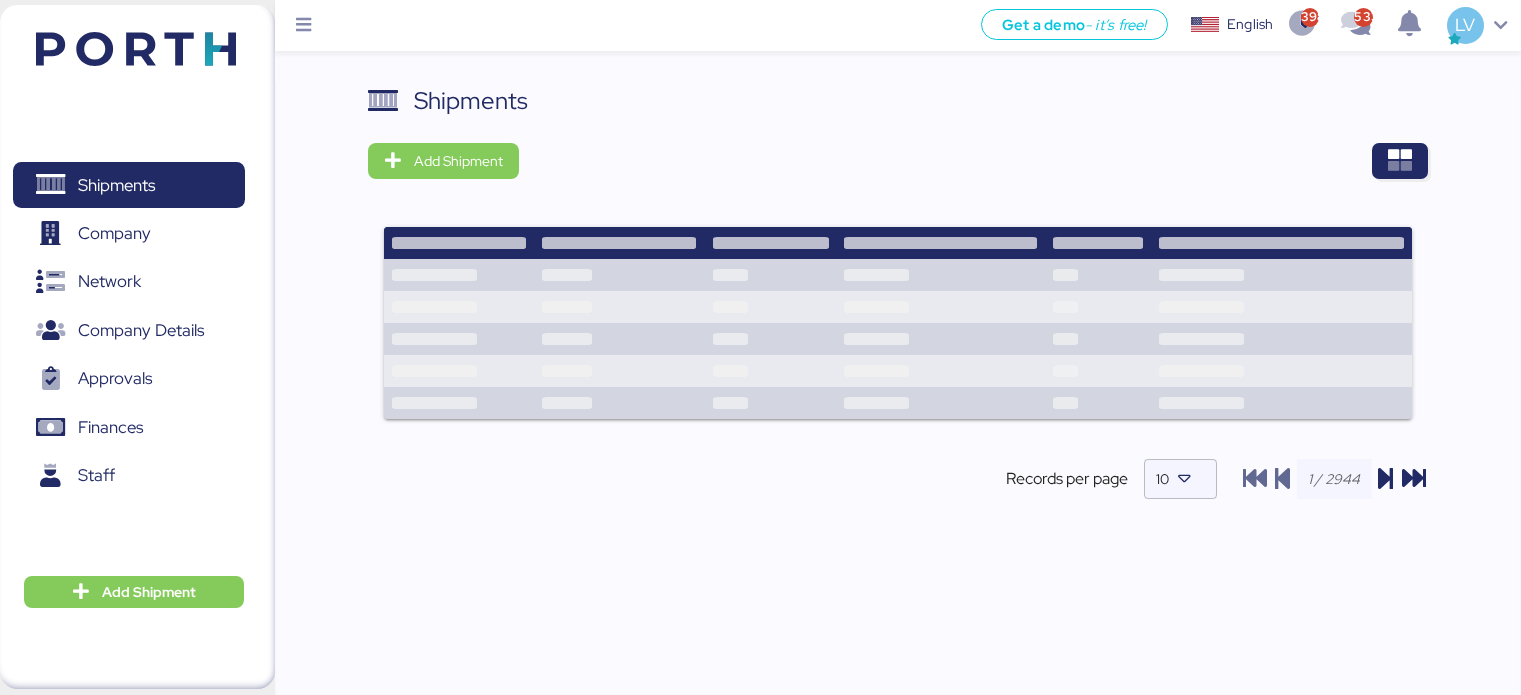 scroll, scrollTop: 0, scrollLeft: 0, axis: both 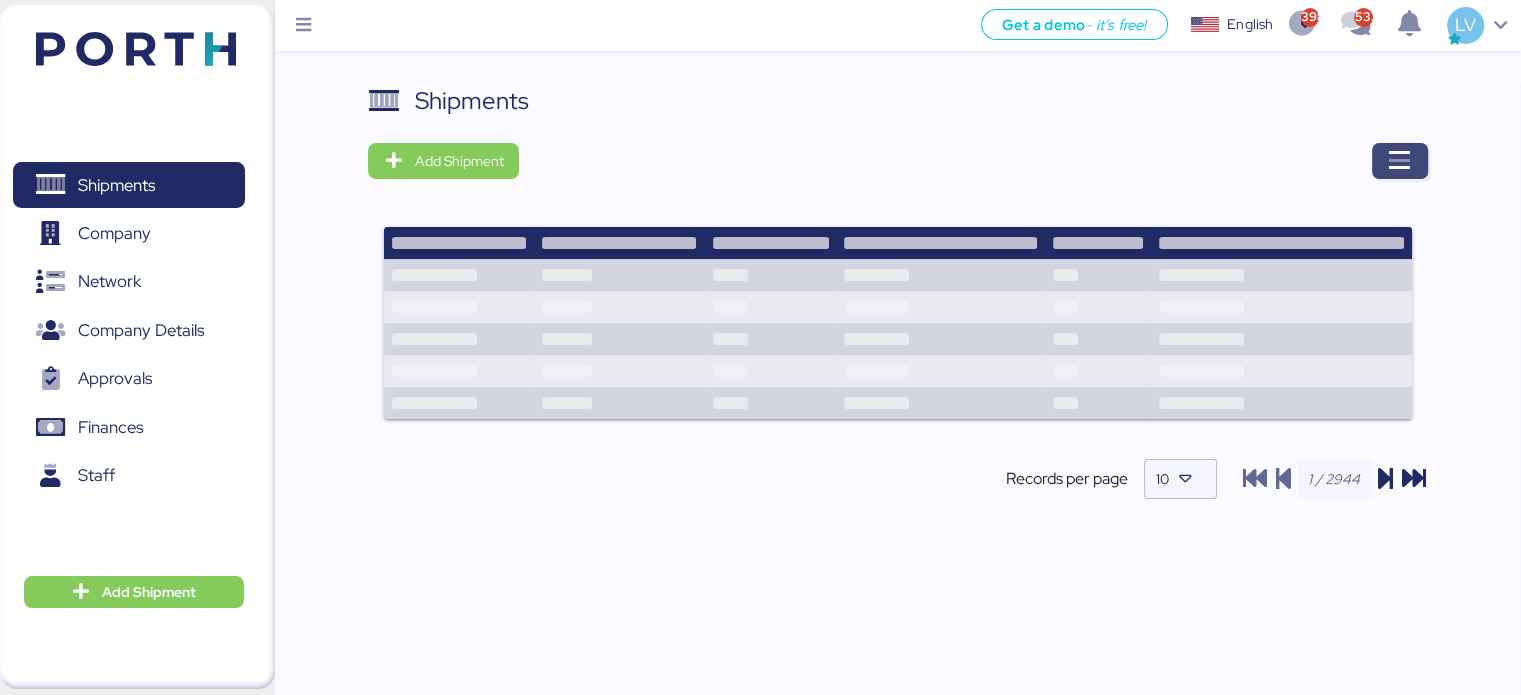 click at bounding box center (1400, 161) 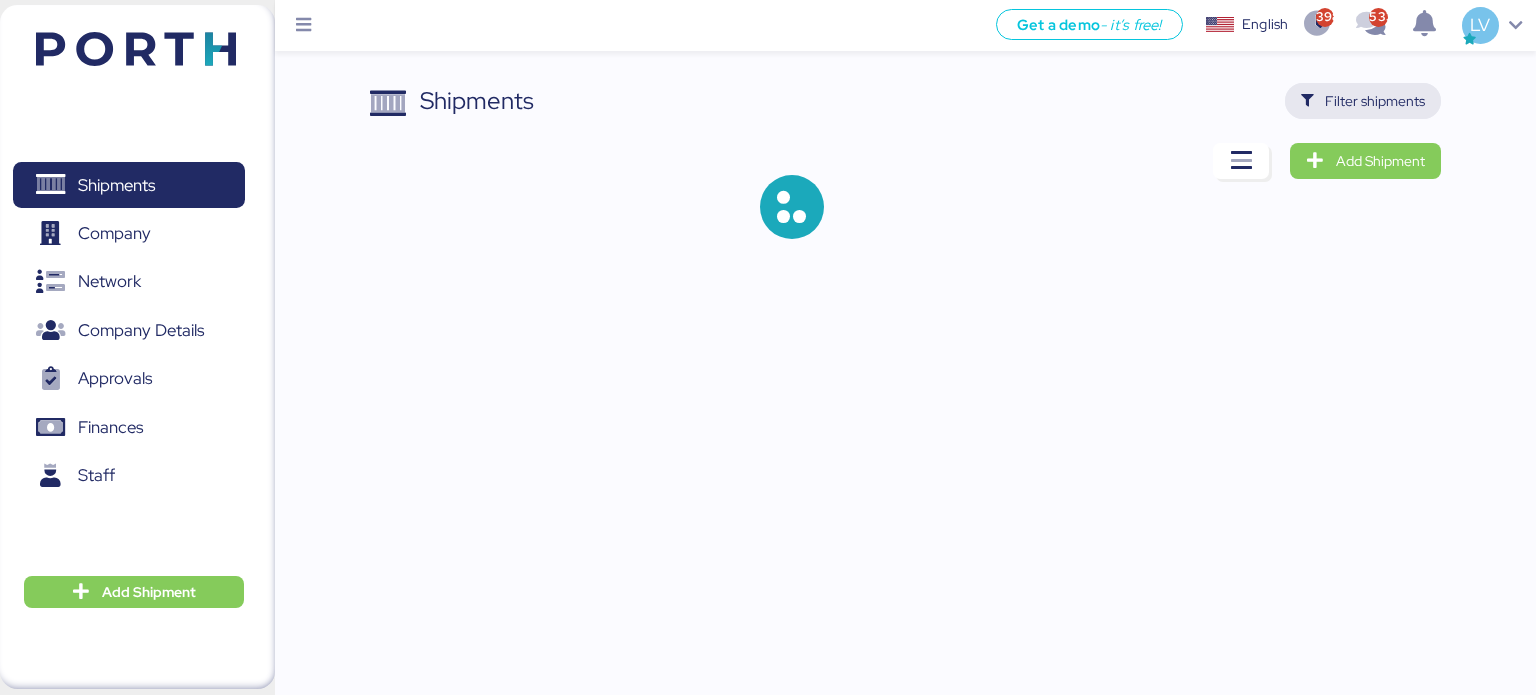 click on "Filter shipments" at bounding box center [1363, 101] 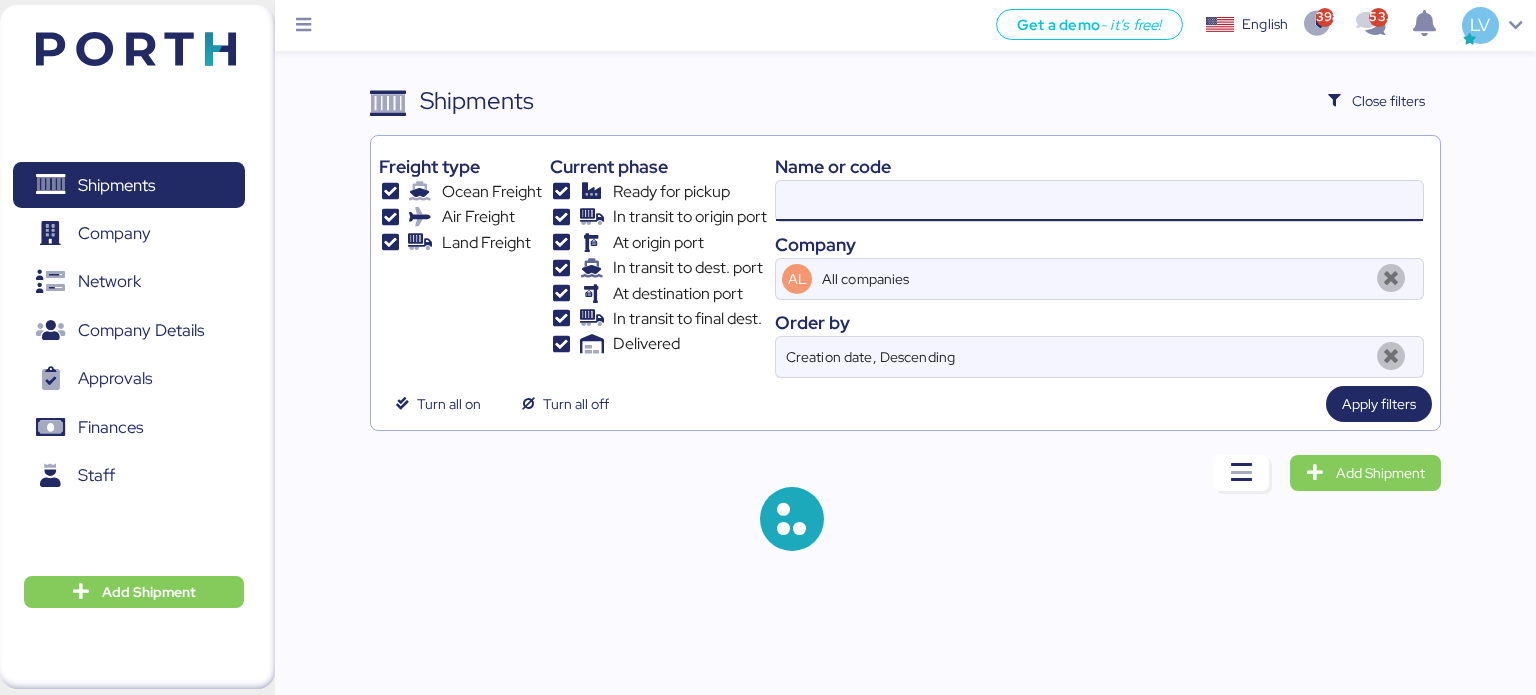 click at bounding box center (1099, 201) 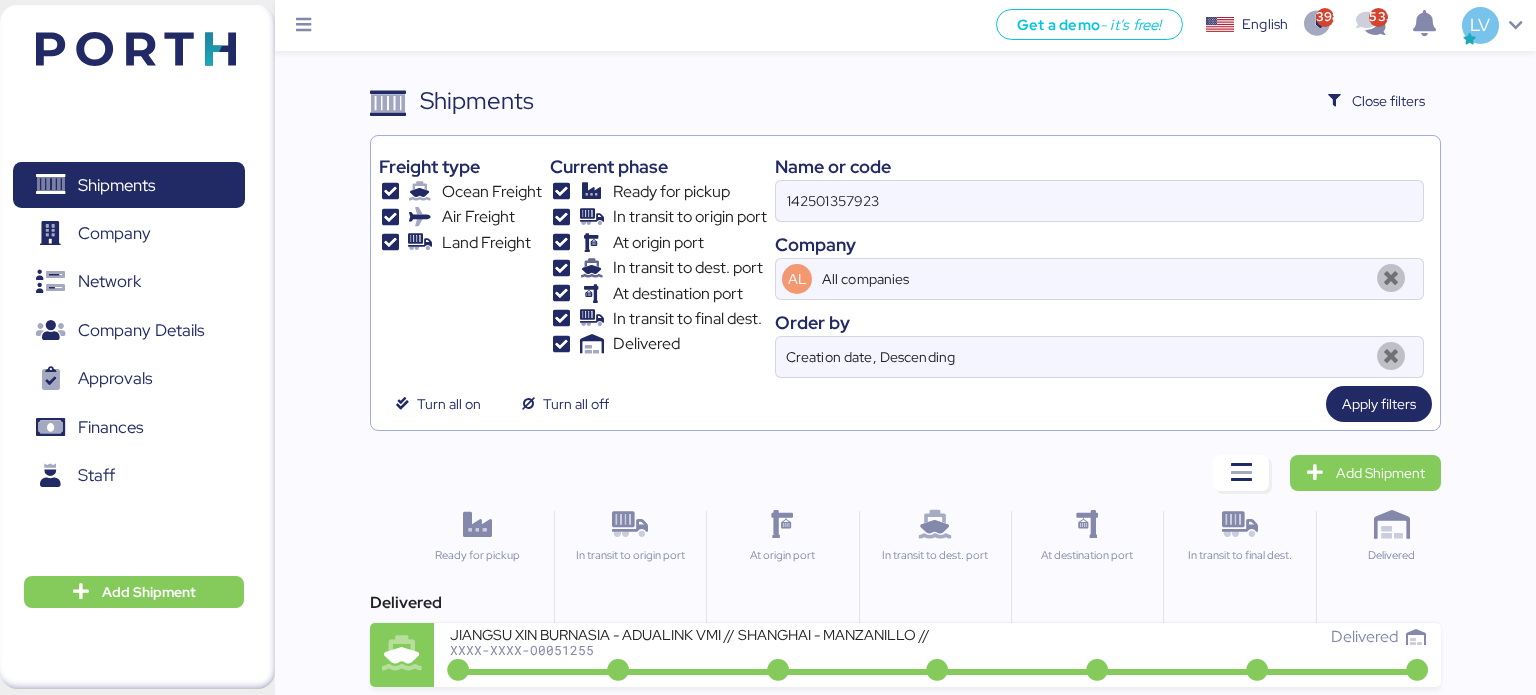 click on "142501357923" at bounding box center [1099, 201] 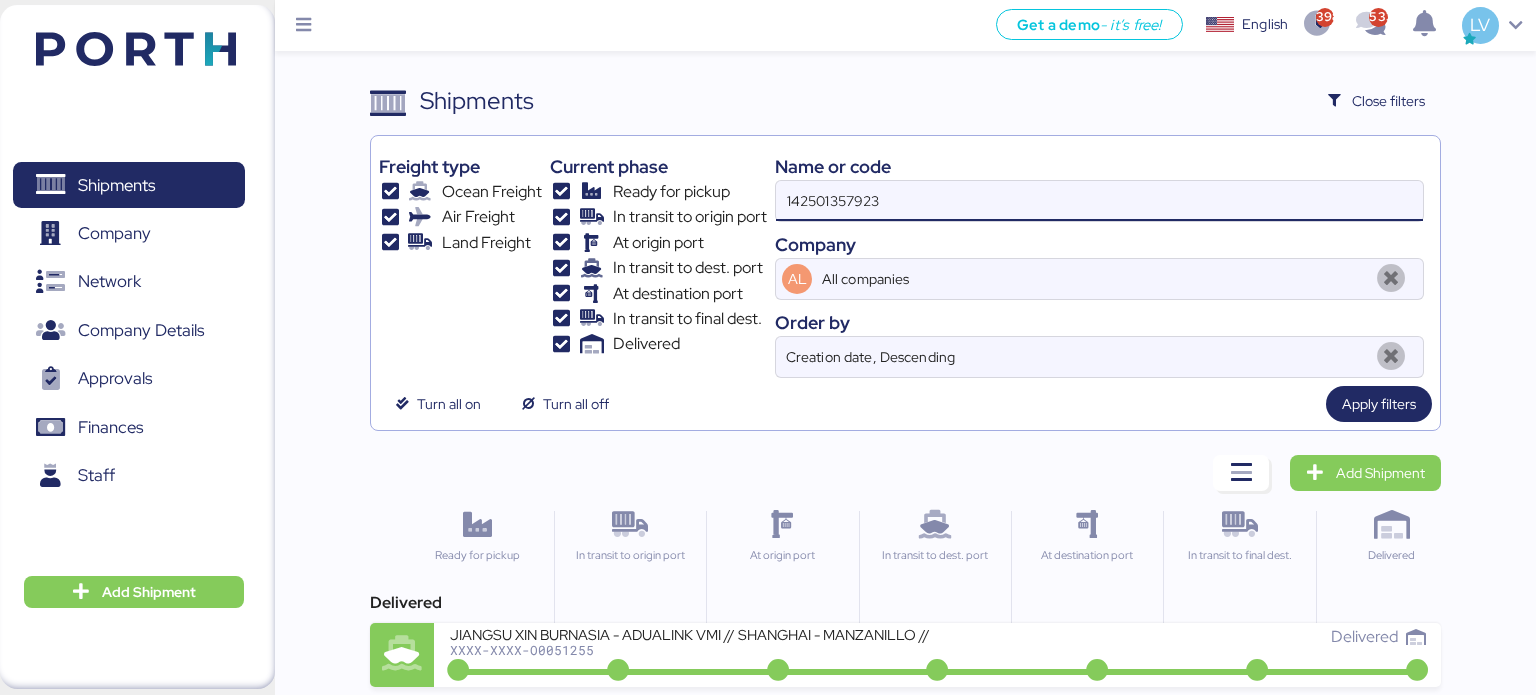 click on "142501357923" at bounding box center [1099, 201] 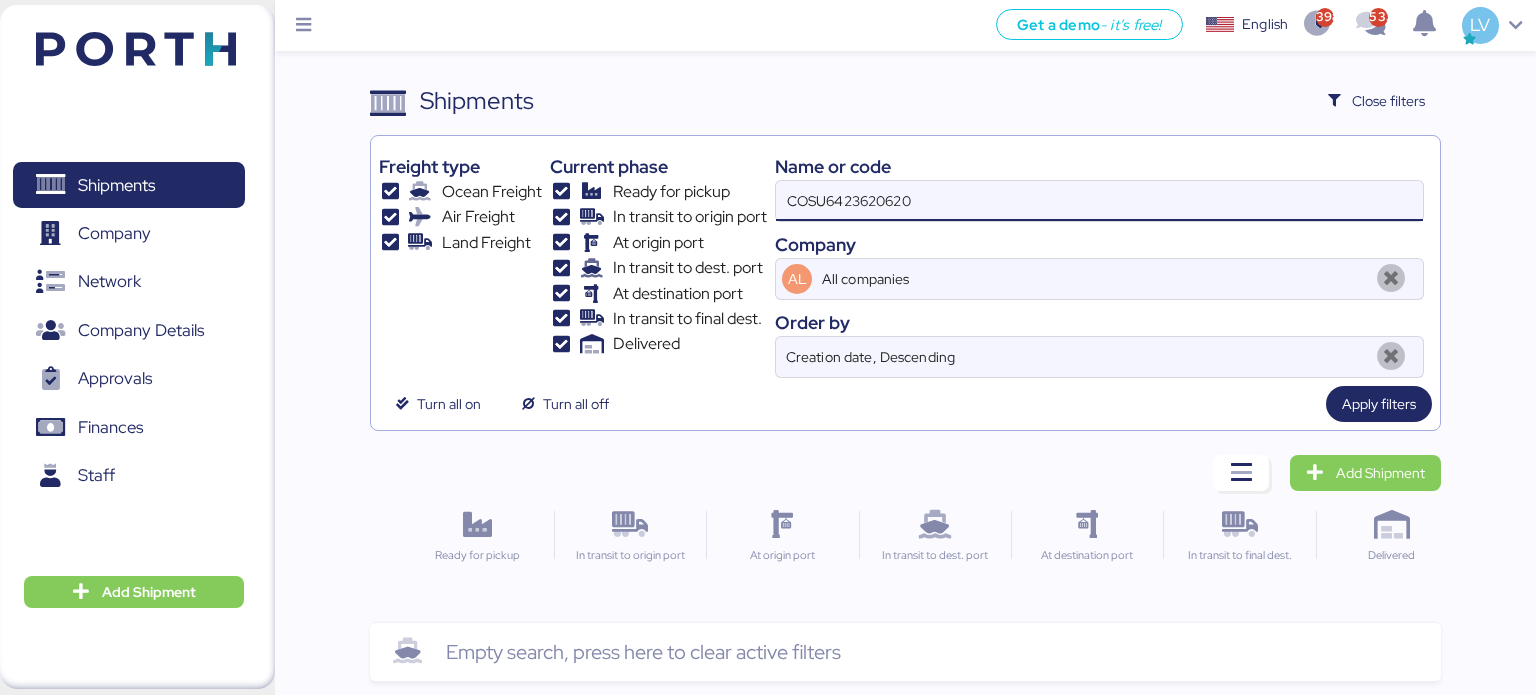 type on "COSU6423620620" 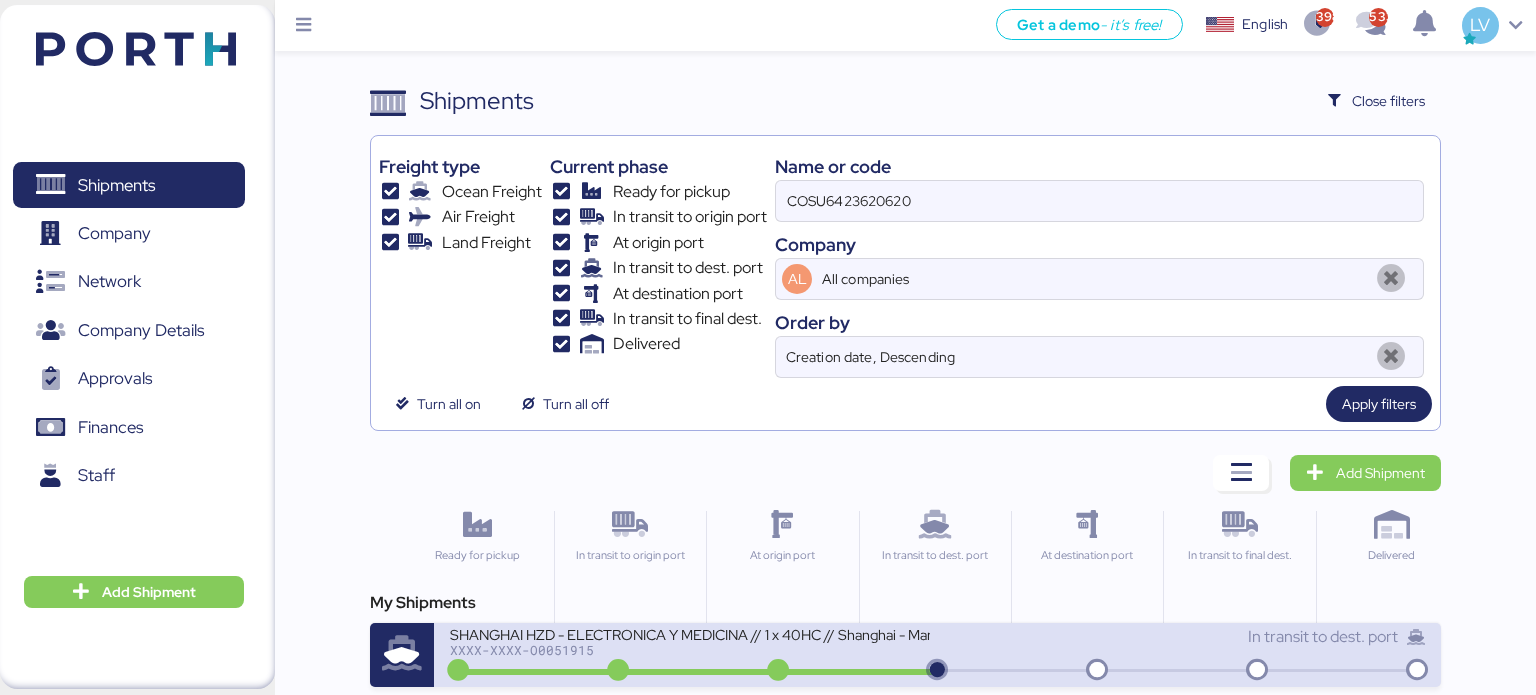 click at bounding box center [696, 672] 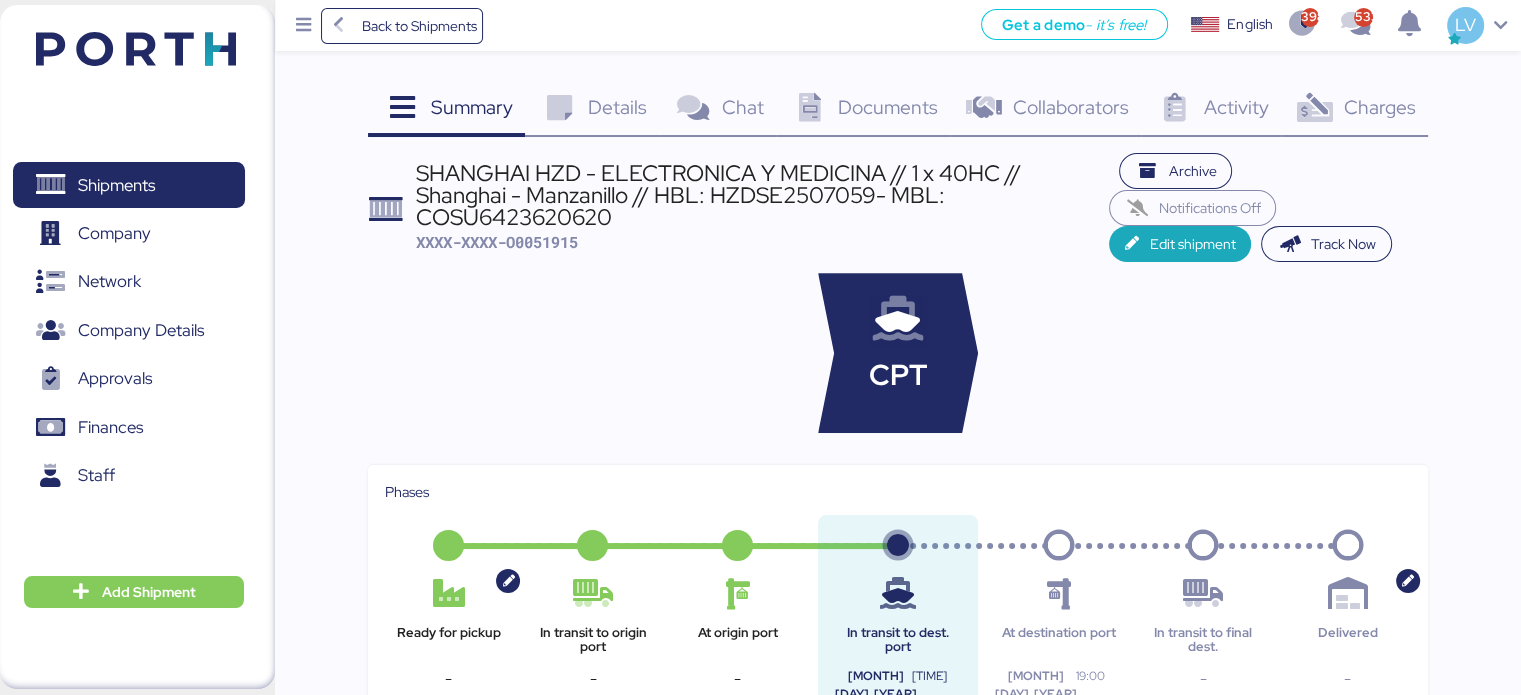 click on "Charges 0" at bounding box center [1354, 110] 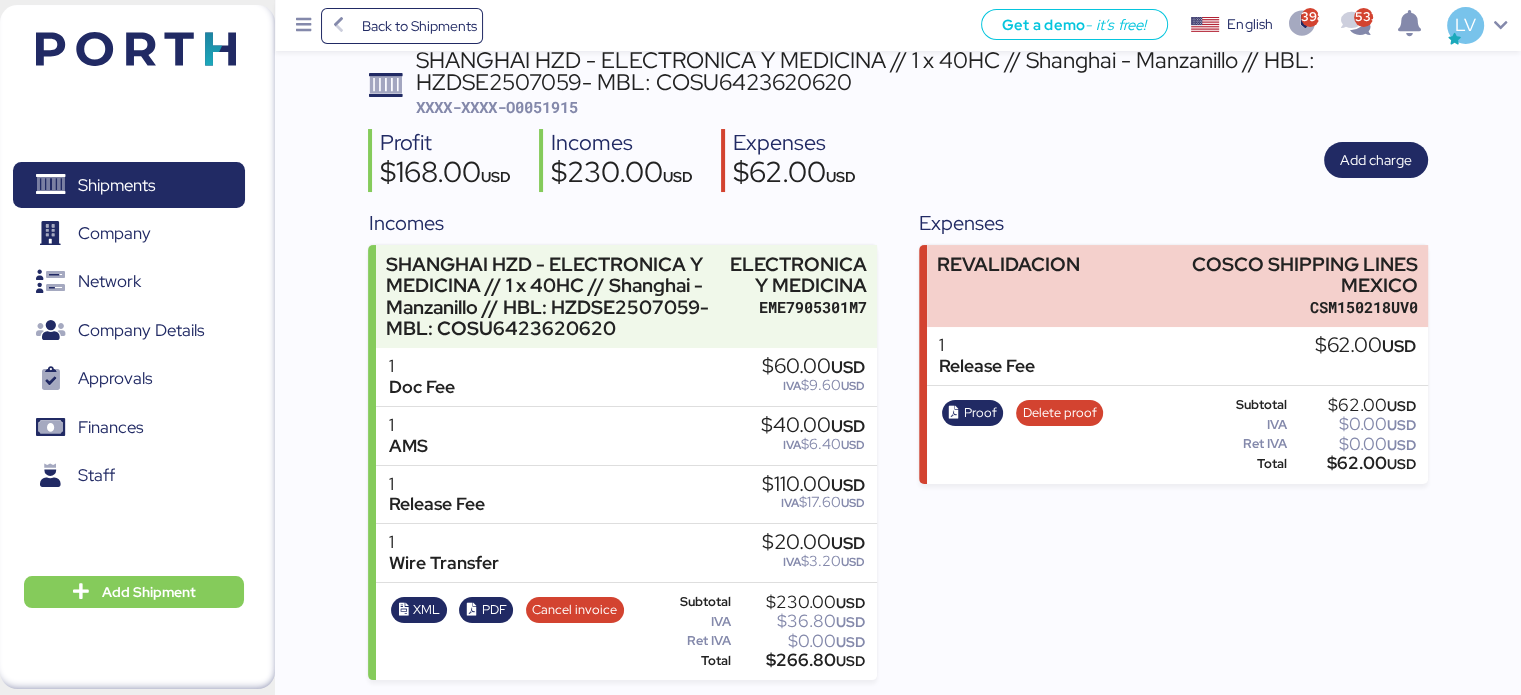 scroll, scrollTop: 0, scrollLeft: 0, axis: both 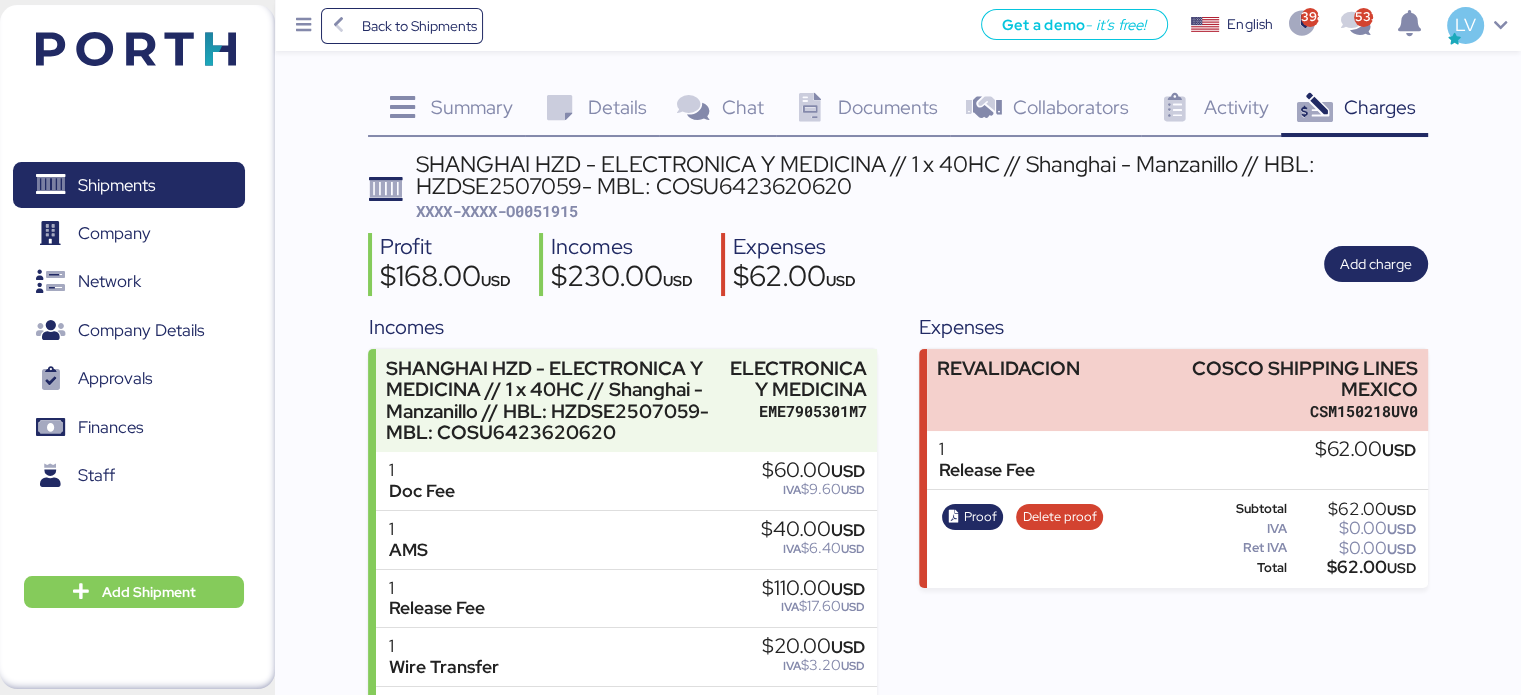 click on "Summary 0   Details 0   Chat 0   Documents 0   Collaborators 0   Activity 0   Charges 0   SHANGHAI HZD - ELECTRONICA Y MEDICINA // 1 x 40HC // Shanghai - Manzanillo // HBL: HZDSE2507059- MBL: COSU6423620620 XXXX-XXXX-O0051915 Profit $168.00  USD Incomes $230.00  USD Expenses $62.00  USD Add charge Incomes SHANGHAI HZD - ELECTRONICA Y MEDICINA // 1 x 40HC // Shanghai - Manzanillo // HBL: HZDSE2507059- MBL: COSU6423620620 ELECTRONICA Y MEDICINA EME7905301M7 1  Doc Fee
$60.00  USD IVA
$9.60
USD 1  AMS
$40.00  USD IVA
$6.40
USD 1  Release Fee
$110.00  USD IVA
$17.60
USD 1  Wire Transfer
$20.00  USD IVA
$3.20
USD   XML   PDF Cancel invoice Subtotal
$230.00  USD IVA
$36.80  USD Ret IVA
$0.00  USD Total
$266.80  USD Expenses REVALIDACION COSCO SHIPPING LINES MEXICO CSM150218UV0 1  Release Fee
$62.00  USD   Proof Delete proof Subtotal
$62.00  USD IVA USD" at bounding box center (897, 433) 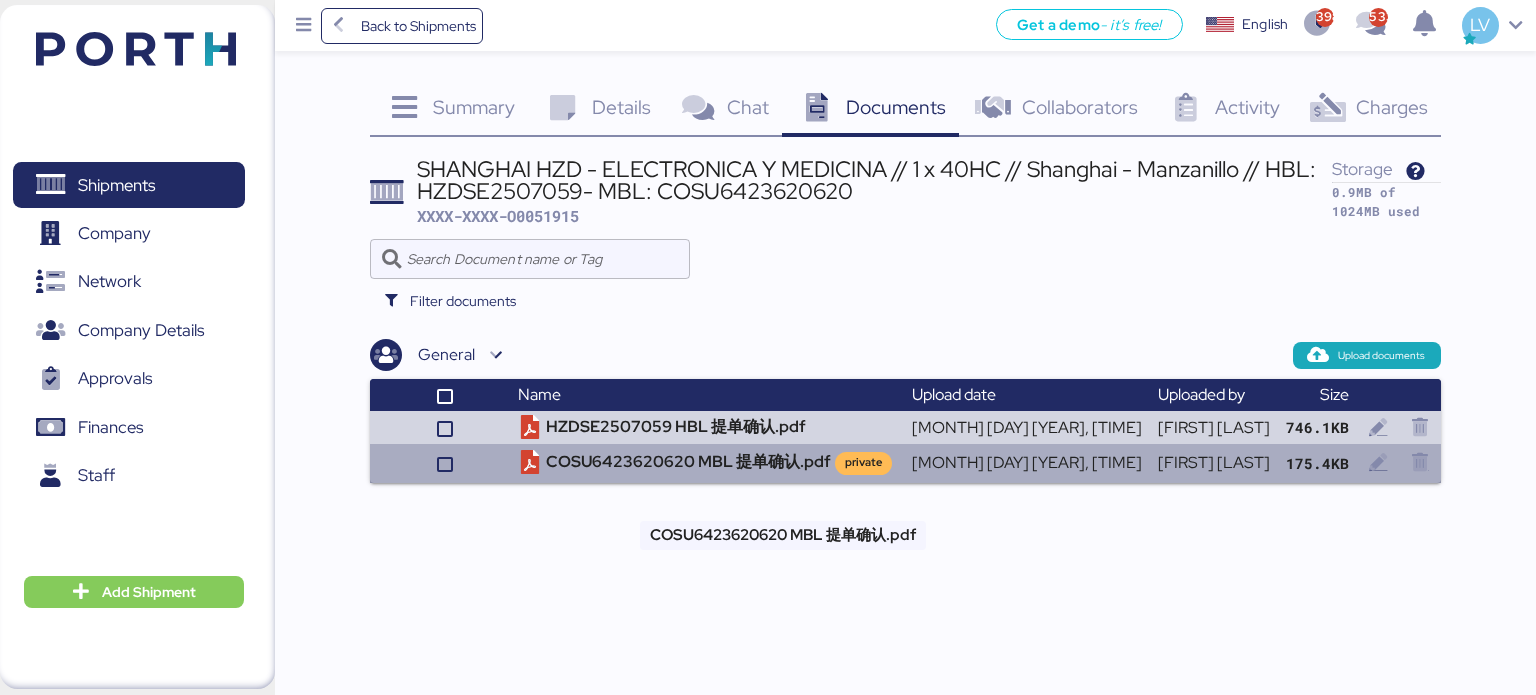 click at bounding box center [530, 463] 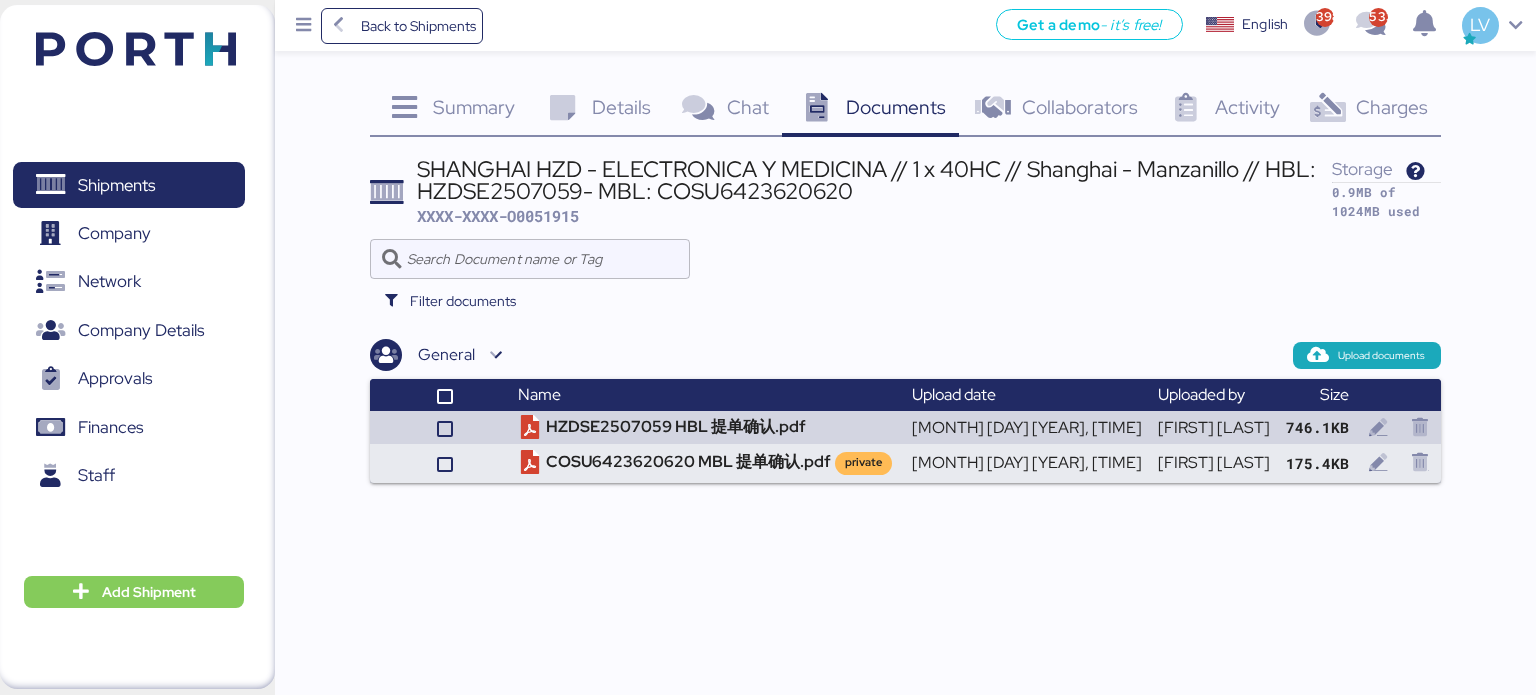 click on "Back to Shipments Get a demo  - it’s free! Get a demo  English Inglés English   3983   533     LV" at bounding box center (905, 25) 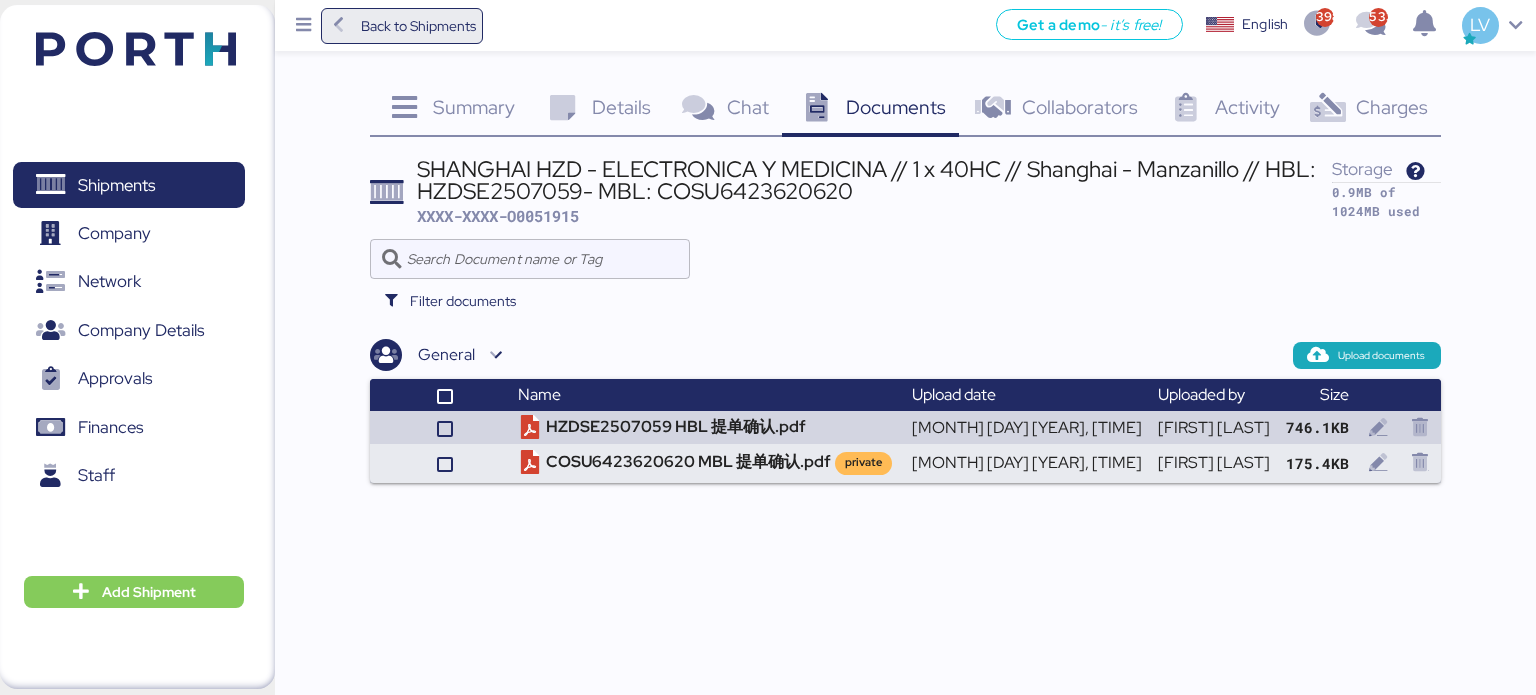 click on "Back to Shipments" at bounding box center [402, 26] 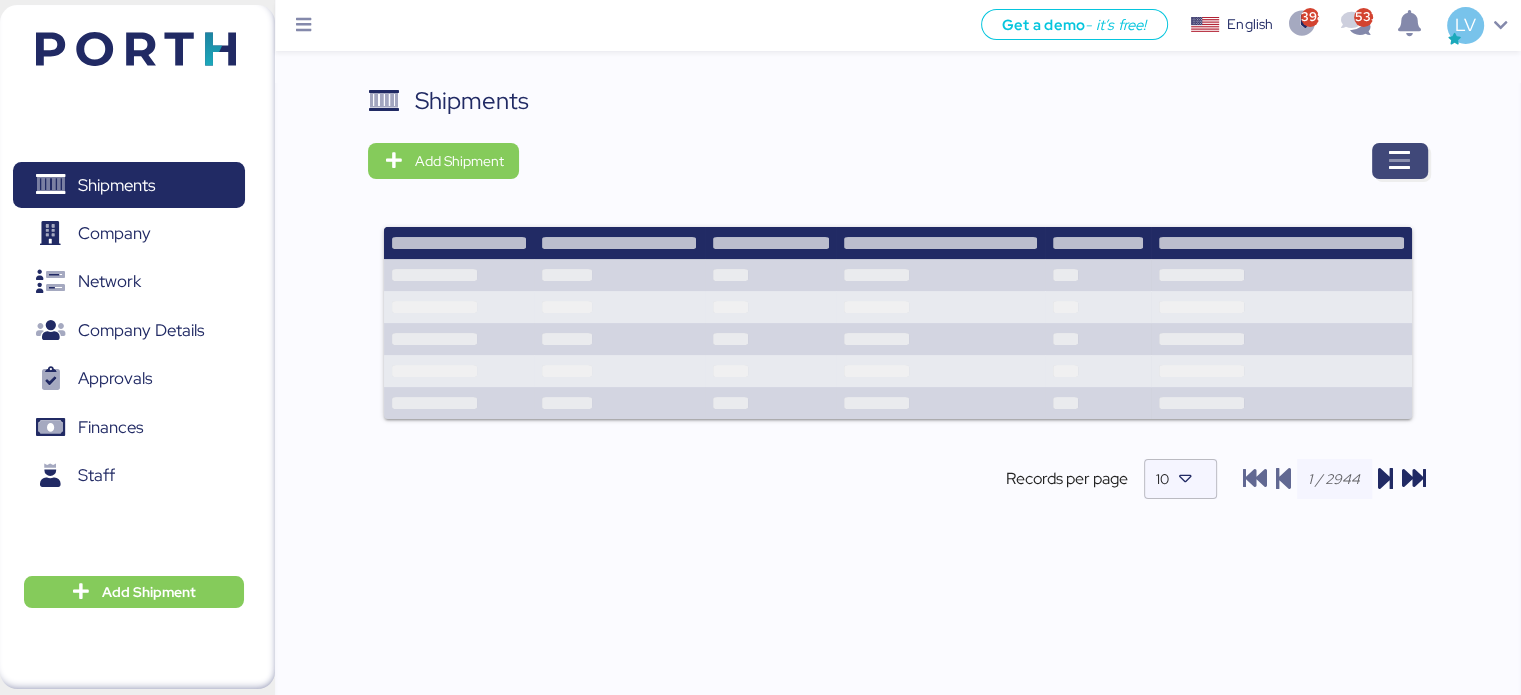 click at bounding box center [1400, 161] 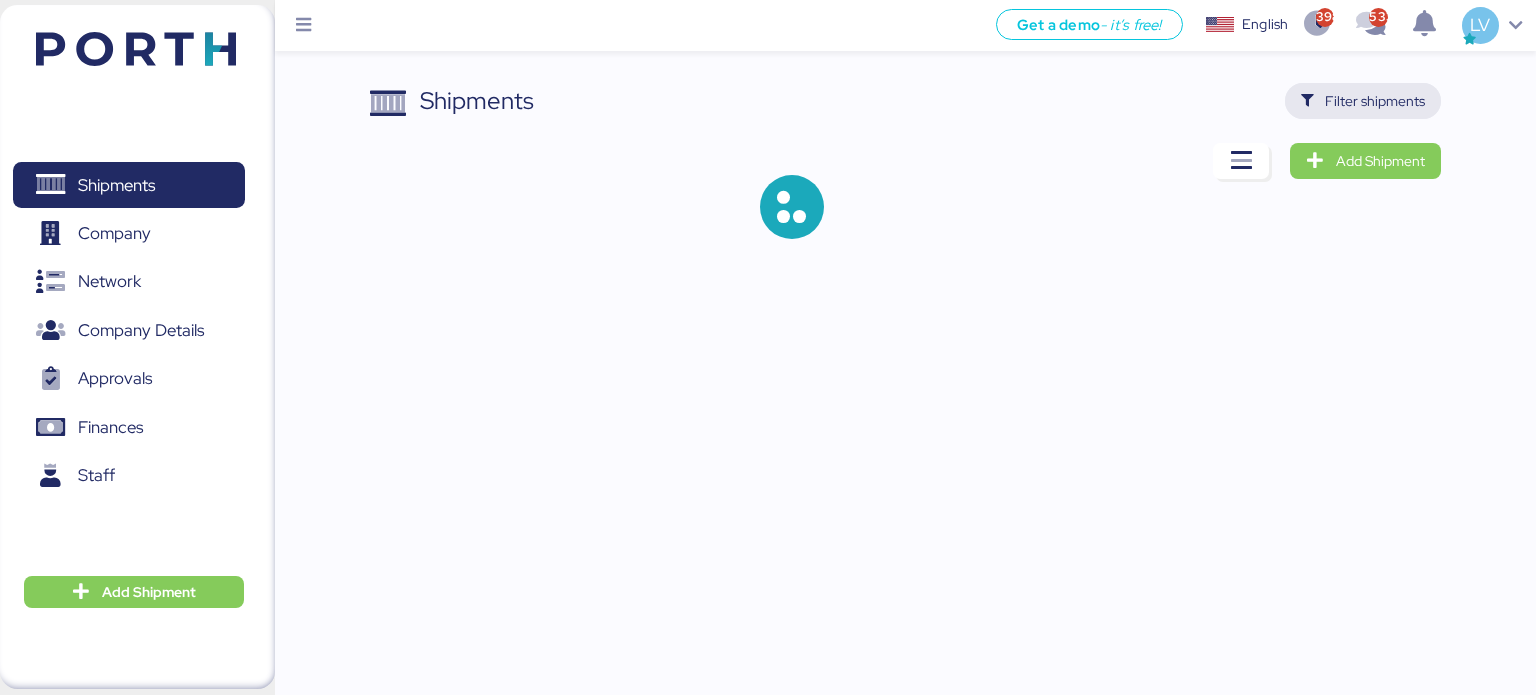 click on "Filter shipments" at bounding box center [1363, 101] 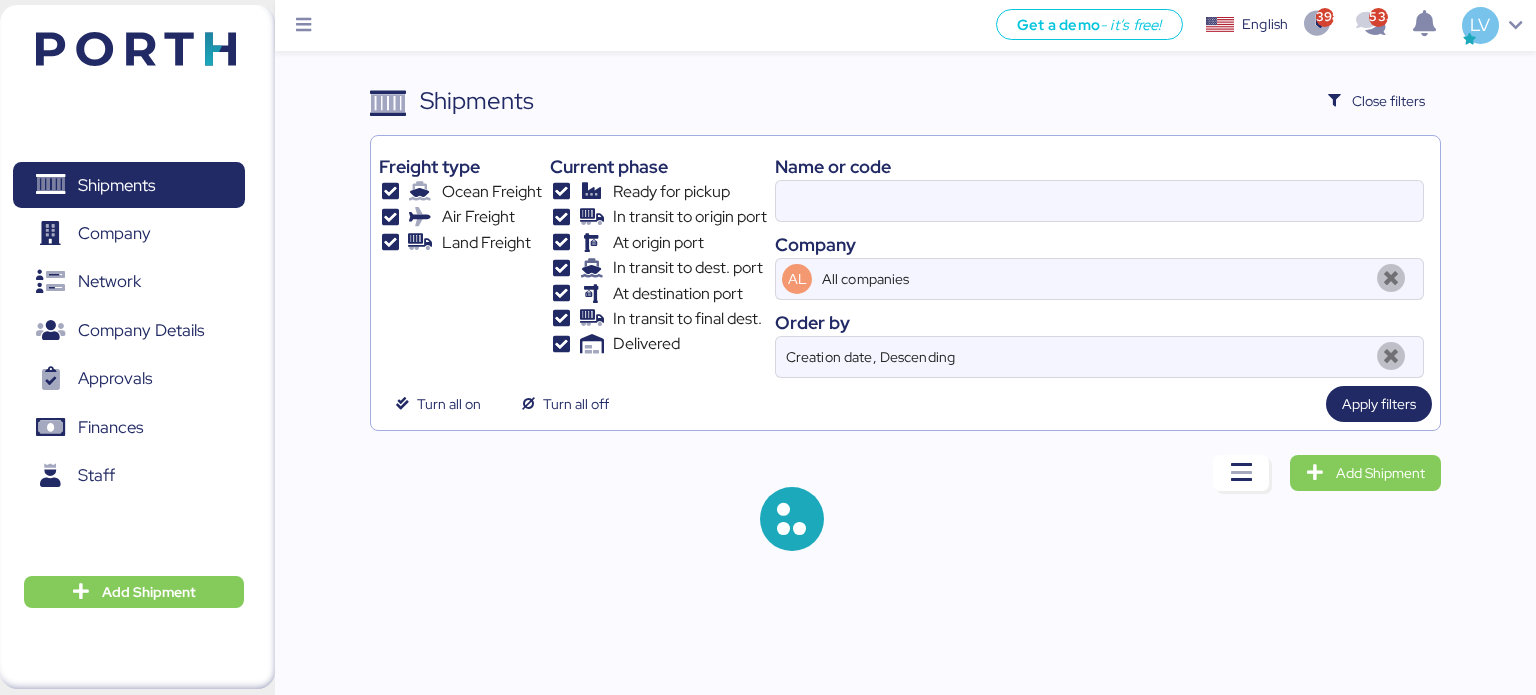 click on "Name or code" at bounding box center [1099, 166] 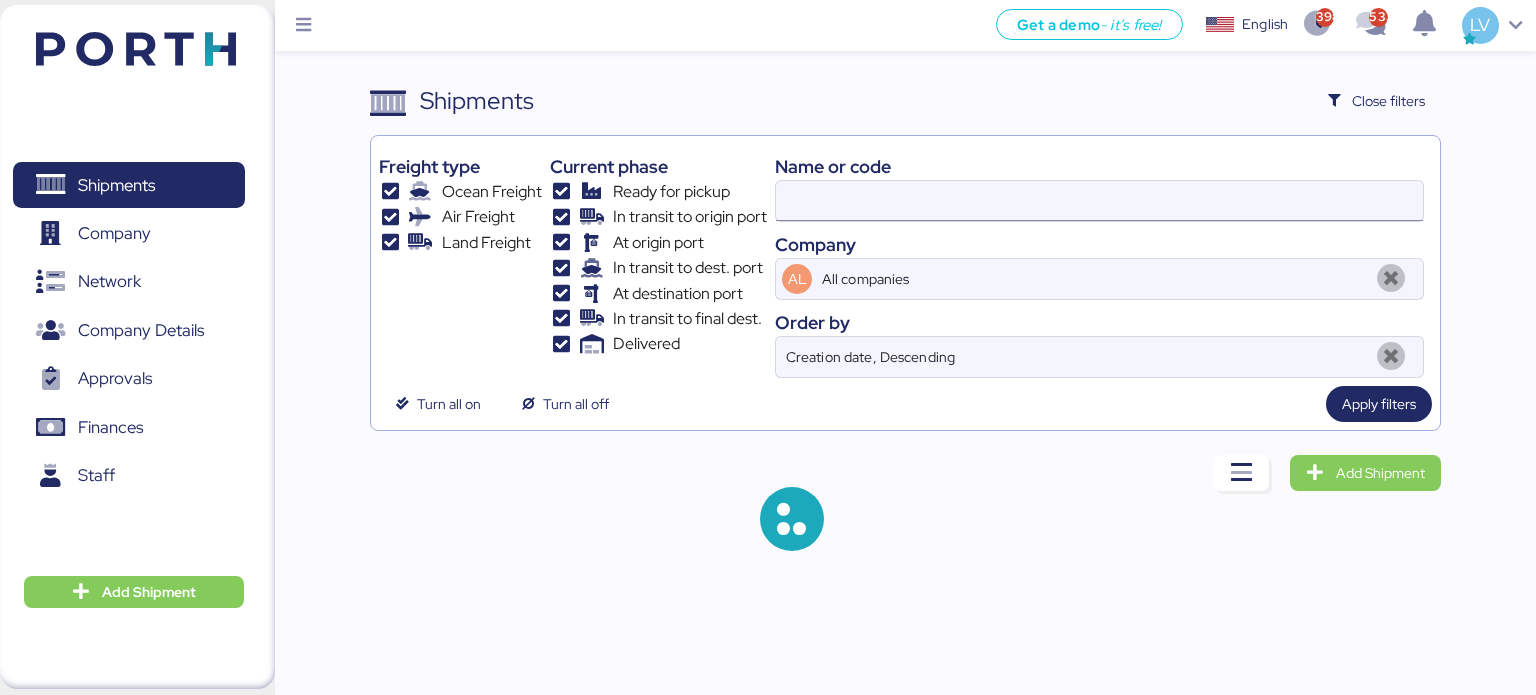 click at bounding box center [1099, 201] 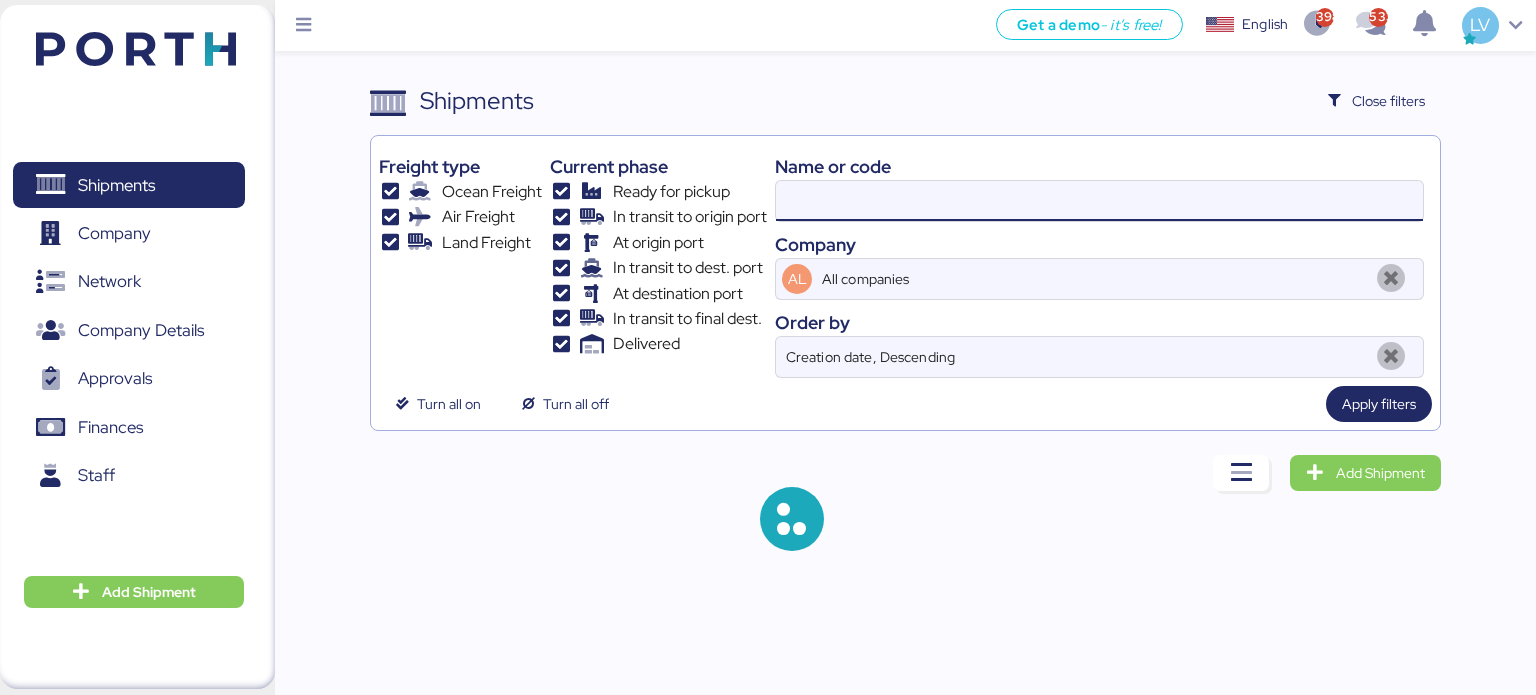 click at bounding box center (1099, 201) 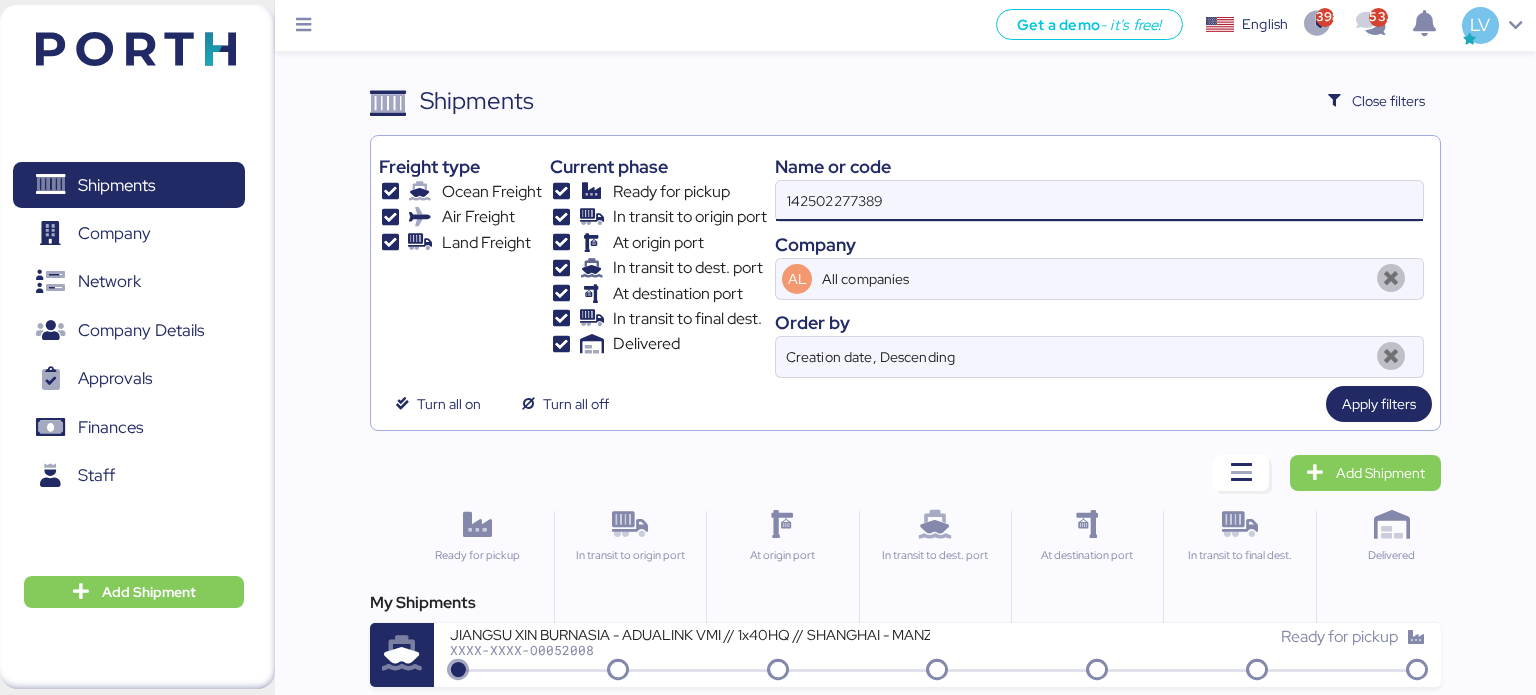 type on "142502277389" 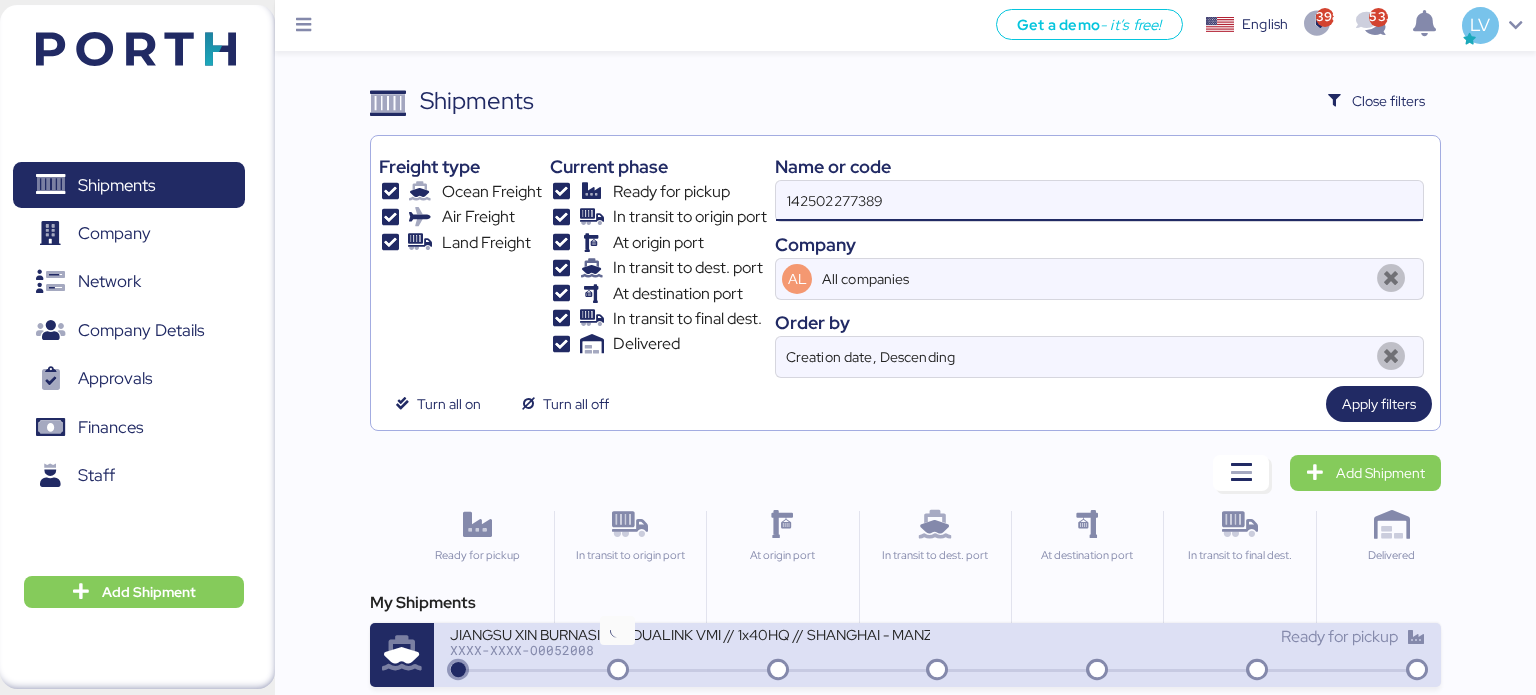 click at bounding box center (618, 671) 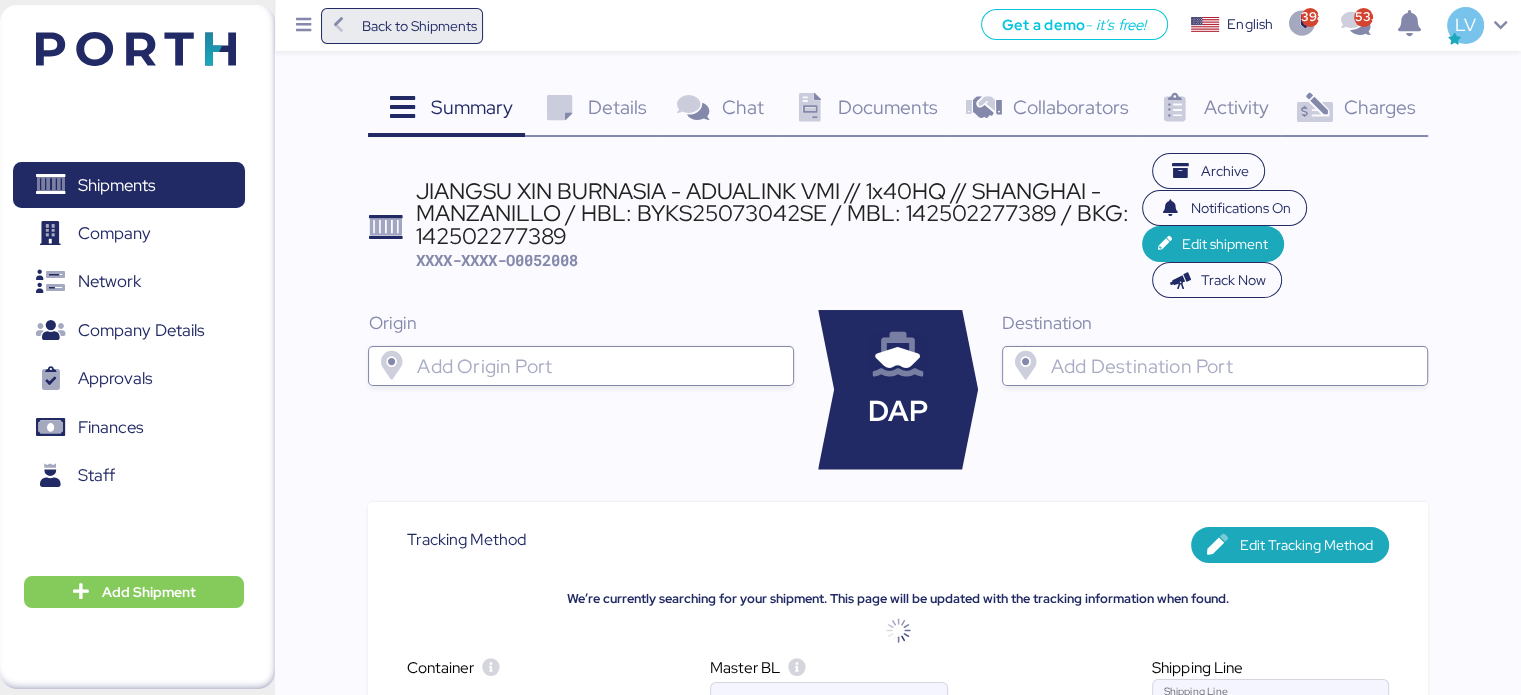 click on "Back to Shipments" at bounding box center (402, 26) 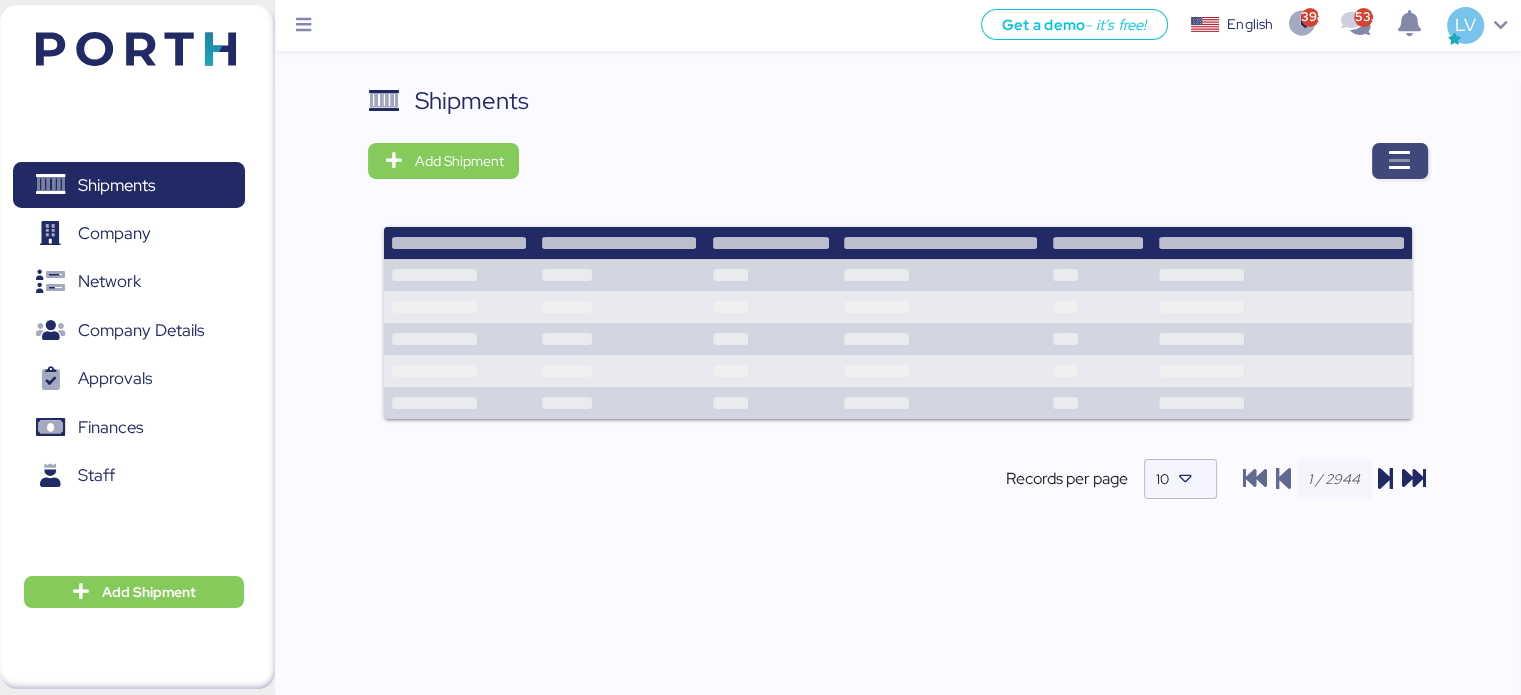 click at bounding box center (1400, 161) 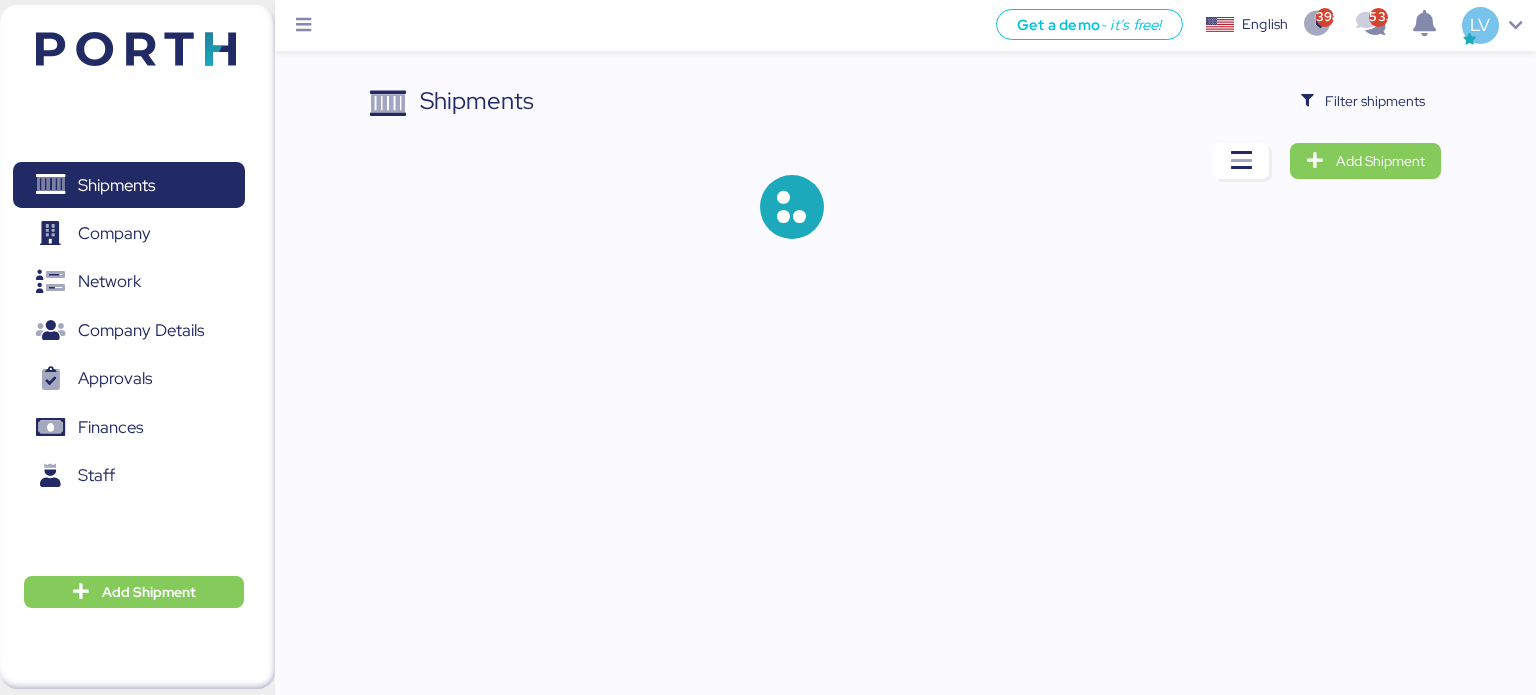 click on "Shipments   Filter shipments     Add Shipment" at bounding box center (768, 135) 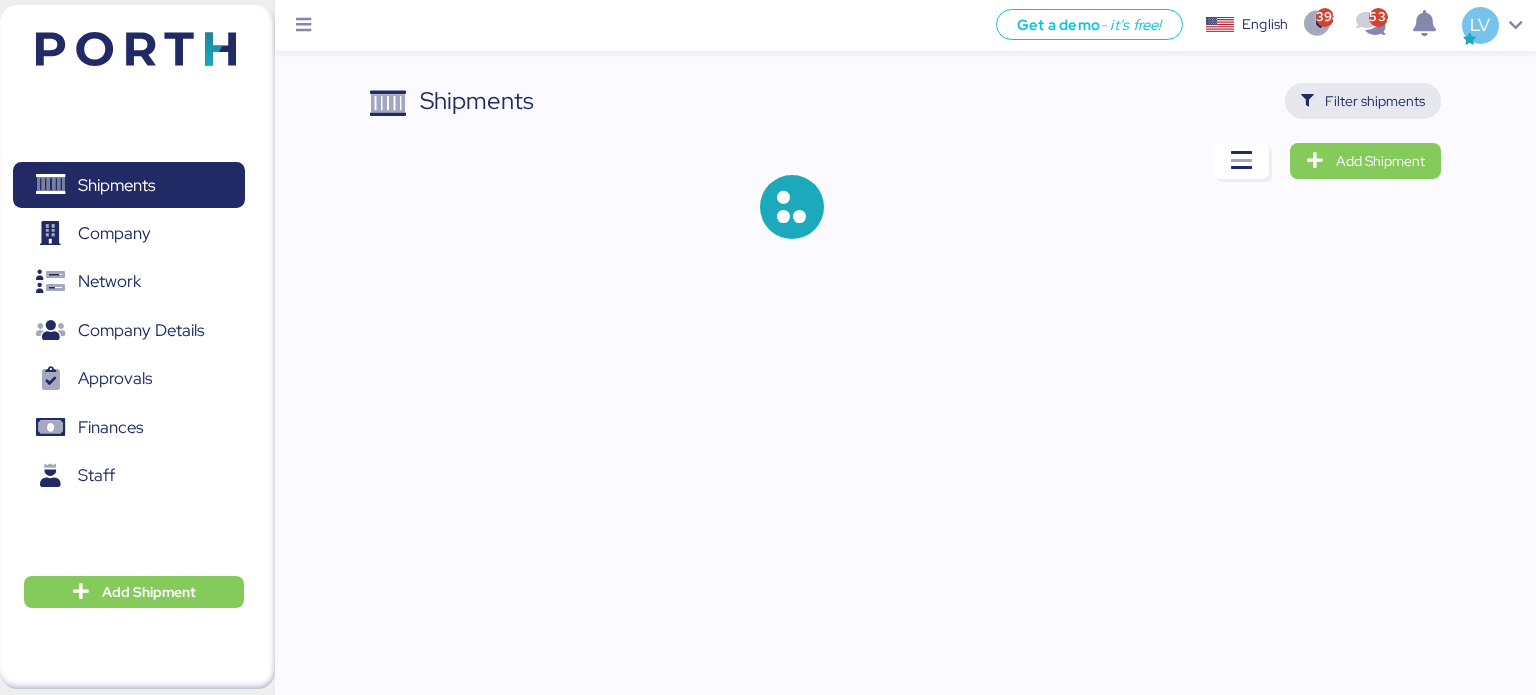 click on "Filter shipments" at bounding box center (1375, 101) 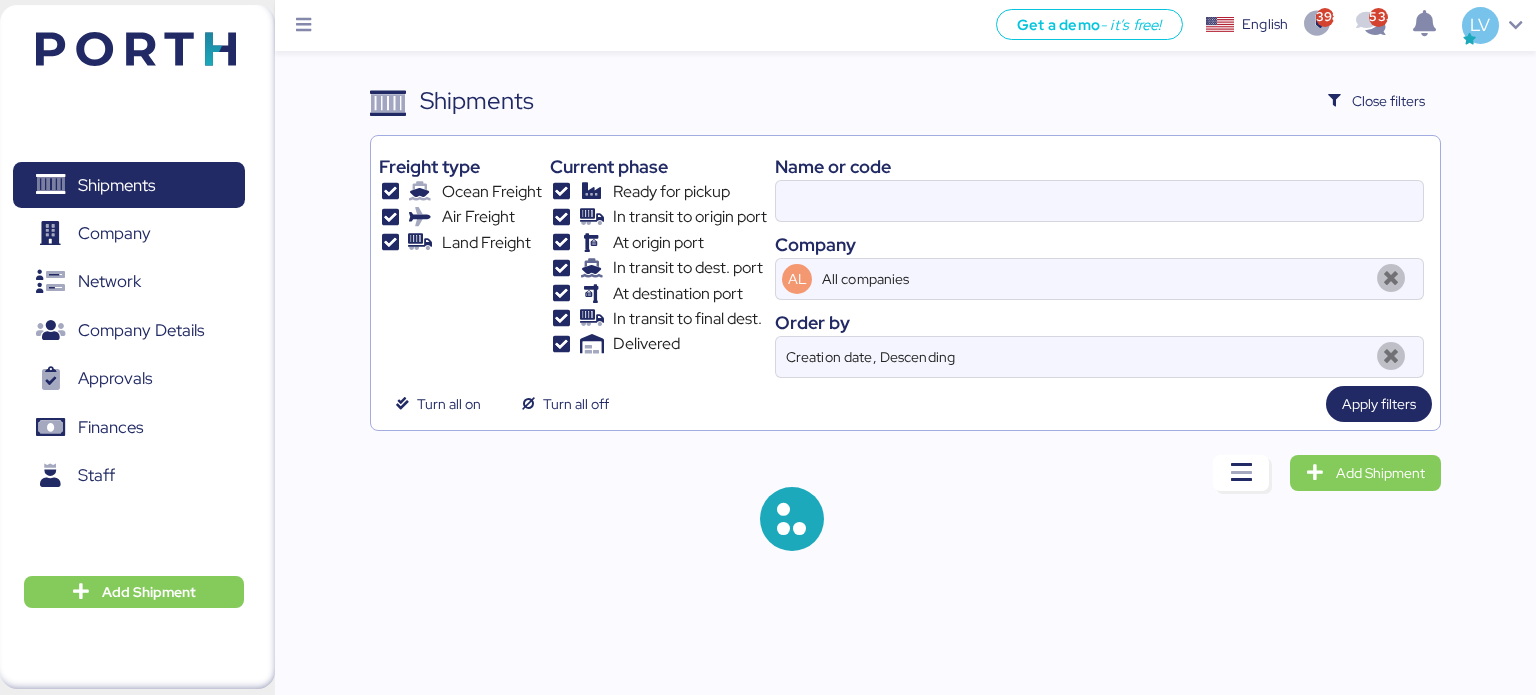 click on "Name or code Company AL All companies   Order by Creation date, Descending" at bounding box center (1099, 261) 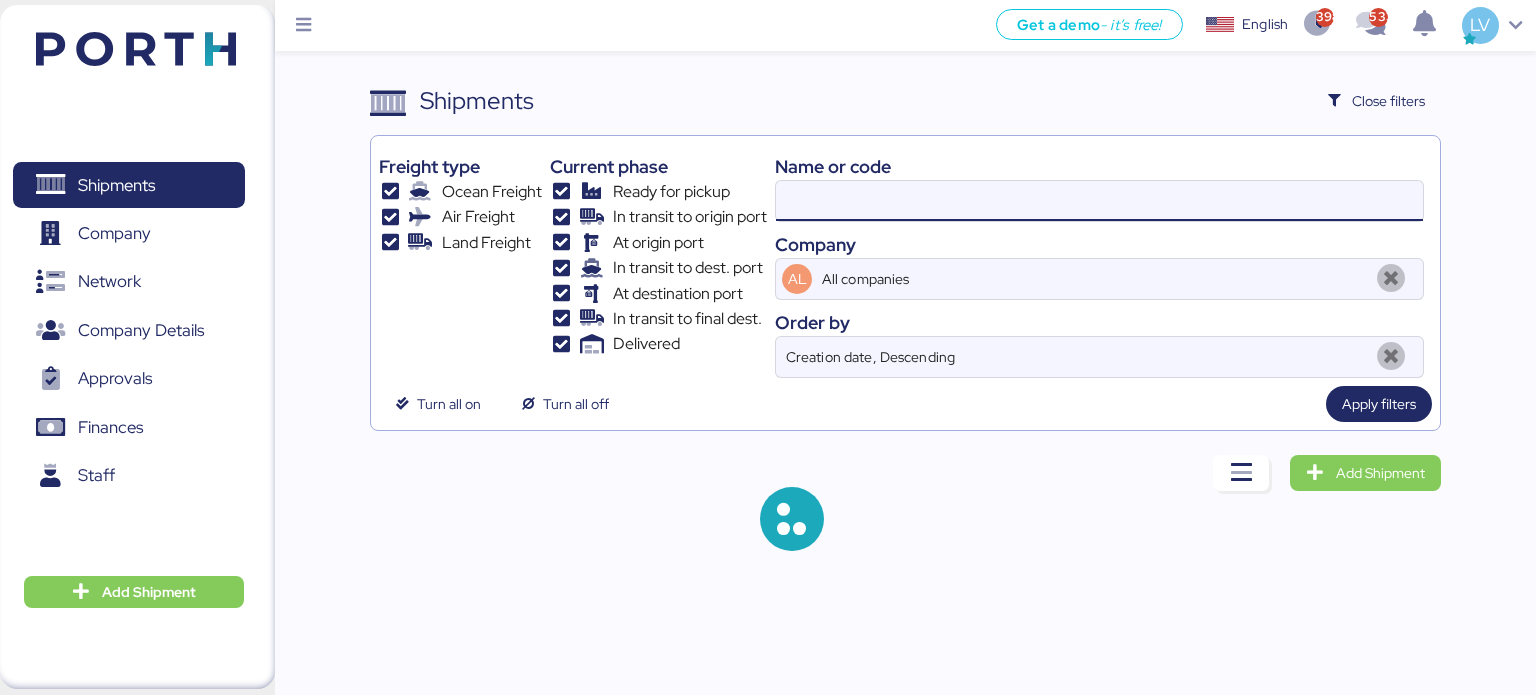 click at bounding box center [1099, 201] 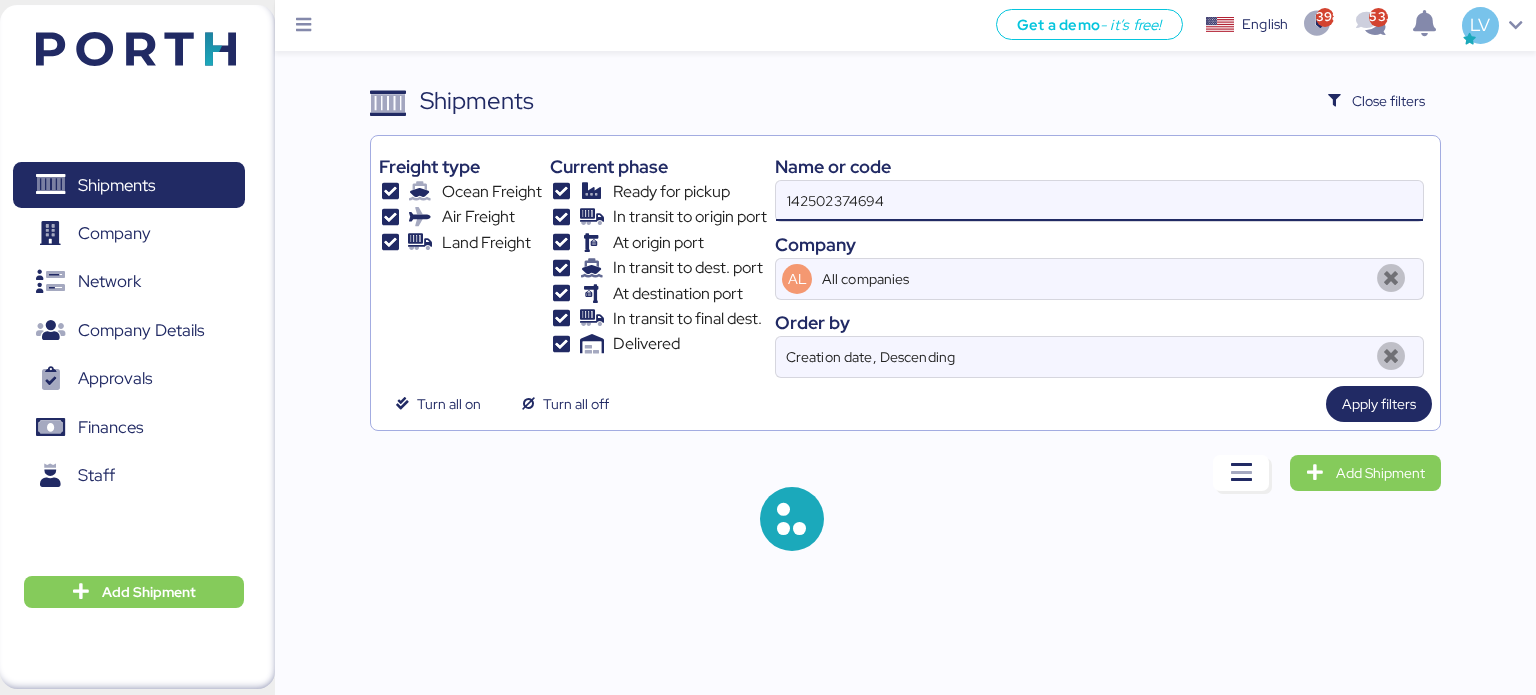 type on "142502374694" 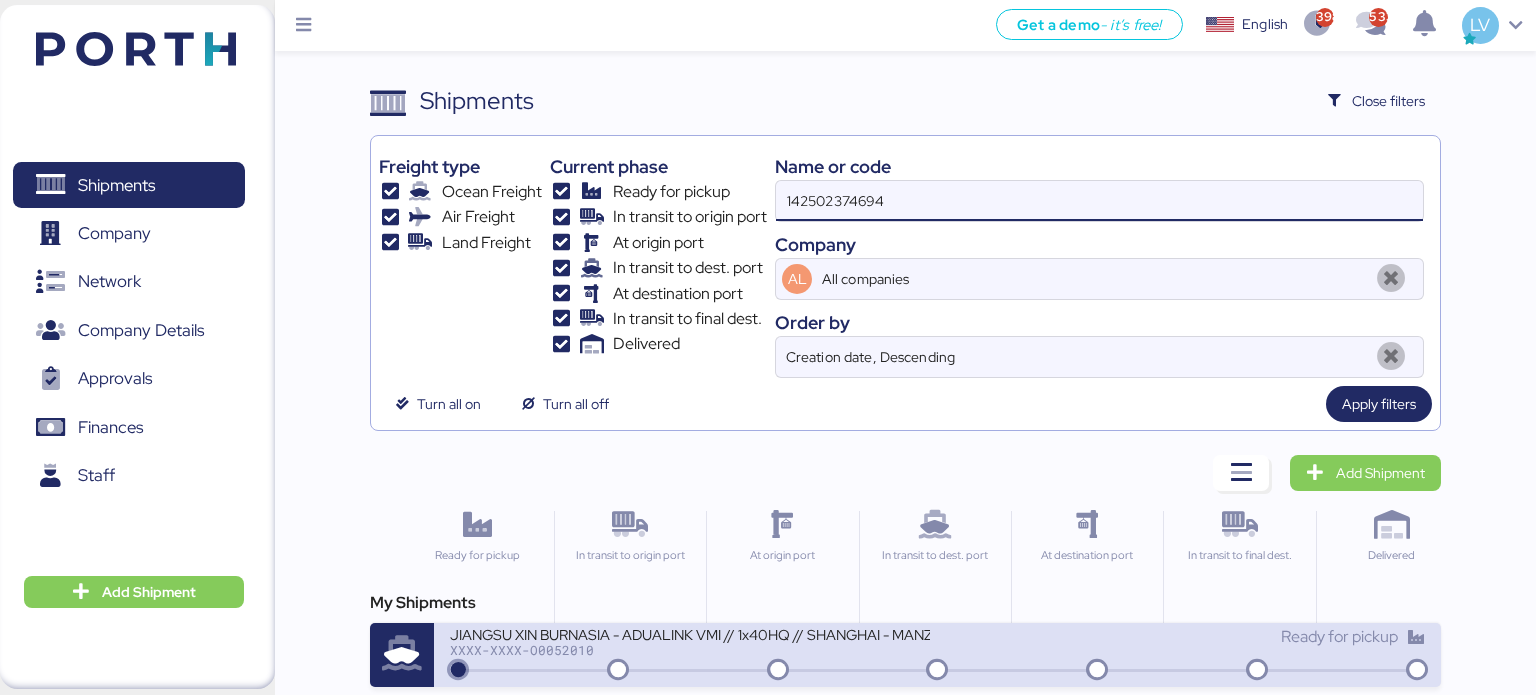 click on "XXXX-XXXX-O0052010" at bounding box center [690, 650] 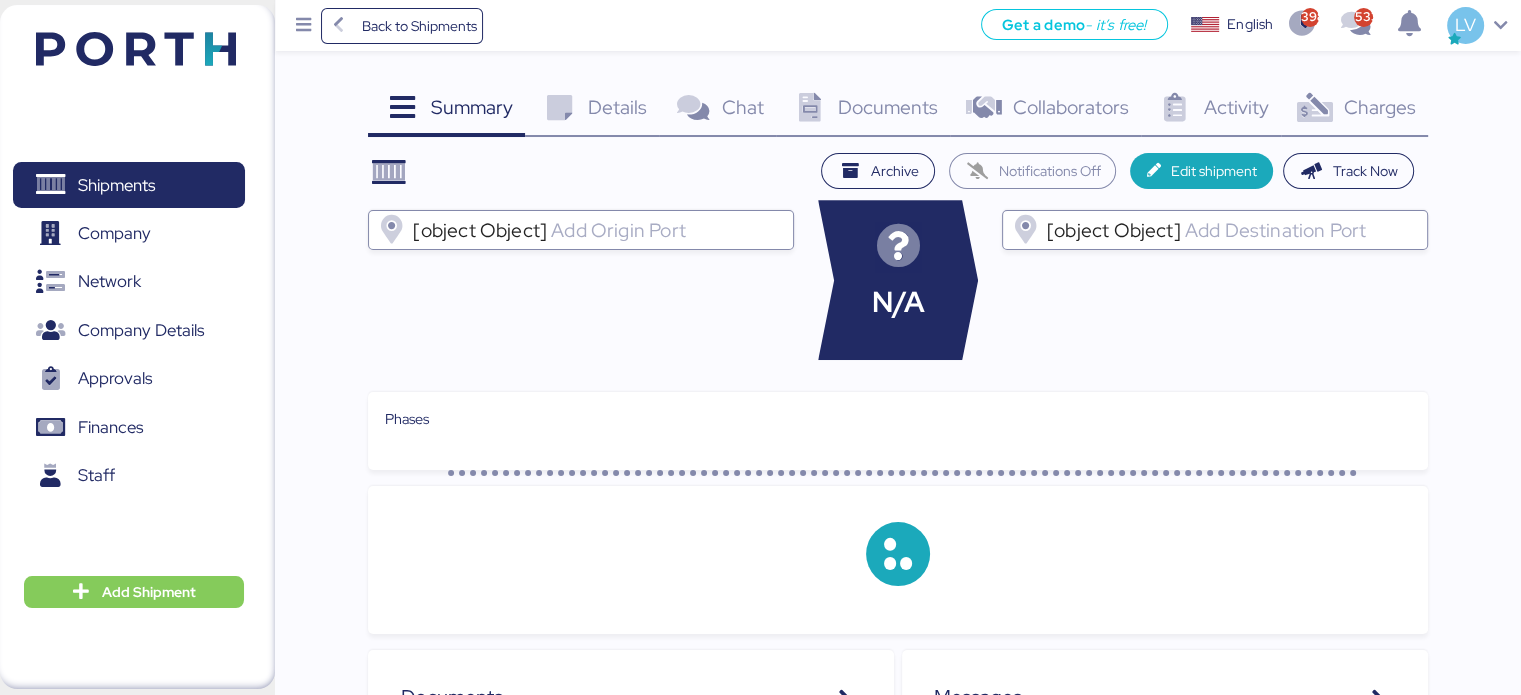 click on "Charges 0" at bounding box center (1354, 110) 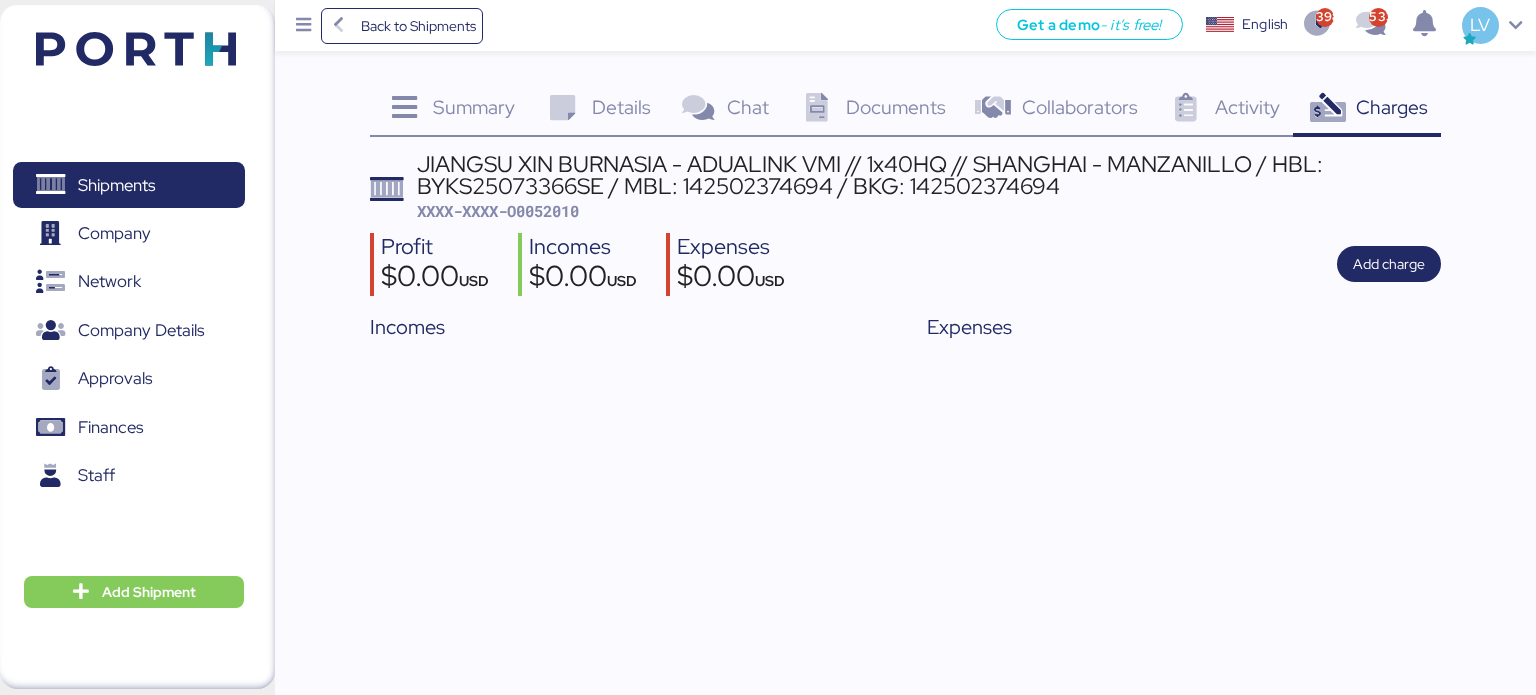 click on "Summary 0   Details 0   Chat 0   Documents 0   Collaborators 0   Activity 0   Charges 0   JIANGSU XIN BURNASIA - ADUALINK VMI // 1x40HQ // SHANGHAI - MANZANILLO / HBL: BYKS25073366SE / MBL: 142502374694 / BKG: 142502374694 XXXX-XXXX-O0052010 Profit $0.00  USD Incomes $0.00  USD Expenses $0.00  USD Add charge Incomes Expenses" at bounding box center (906, 216) 